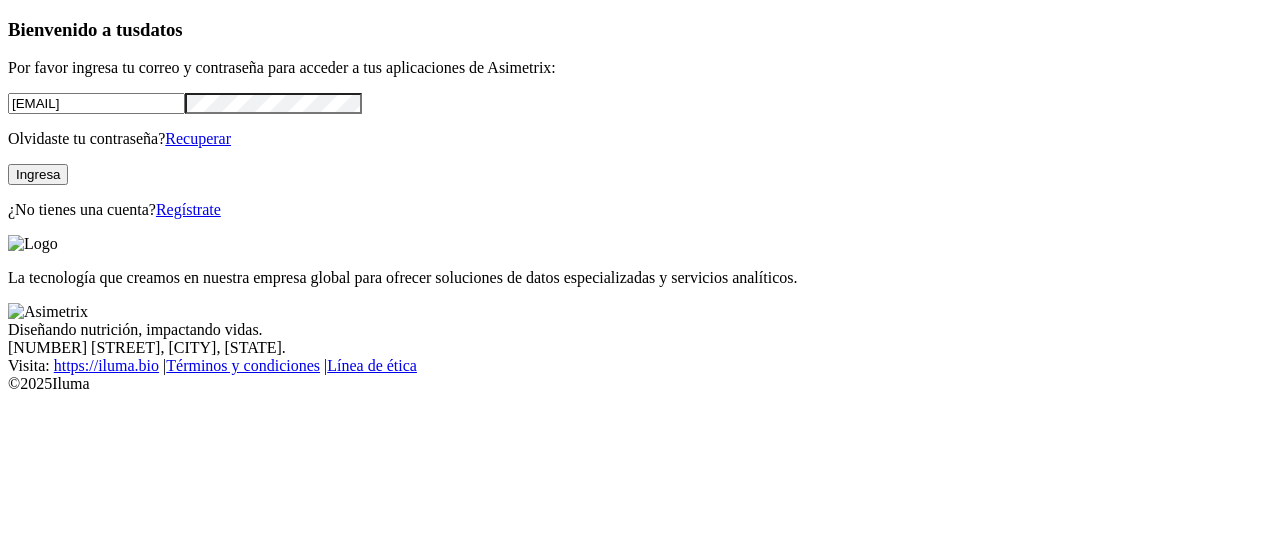 scroll, scrollTop: 0, scrollLeft: 0, axis: both 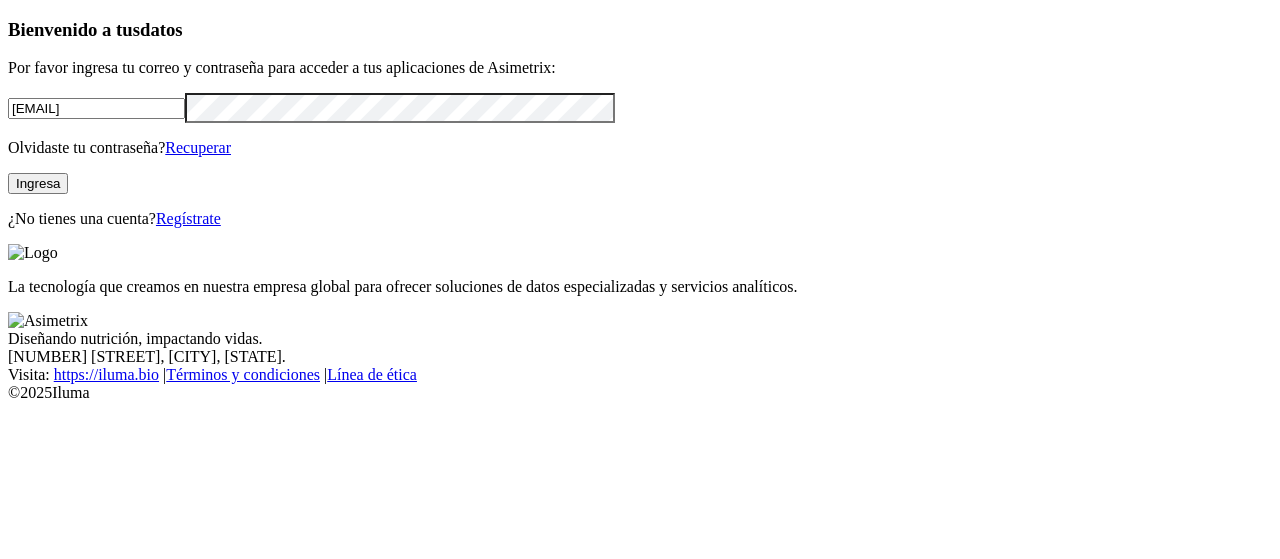 click on "Ingresa" at bounding box center [38, 183] 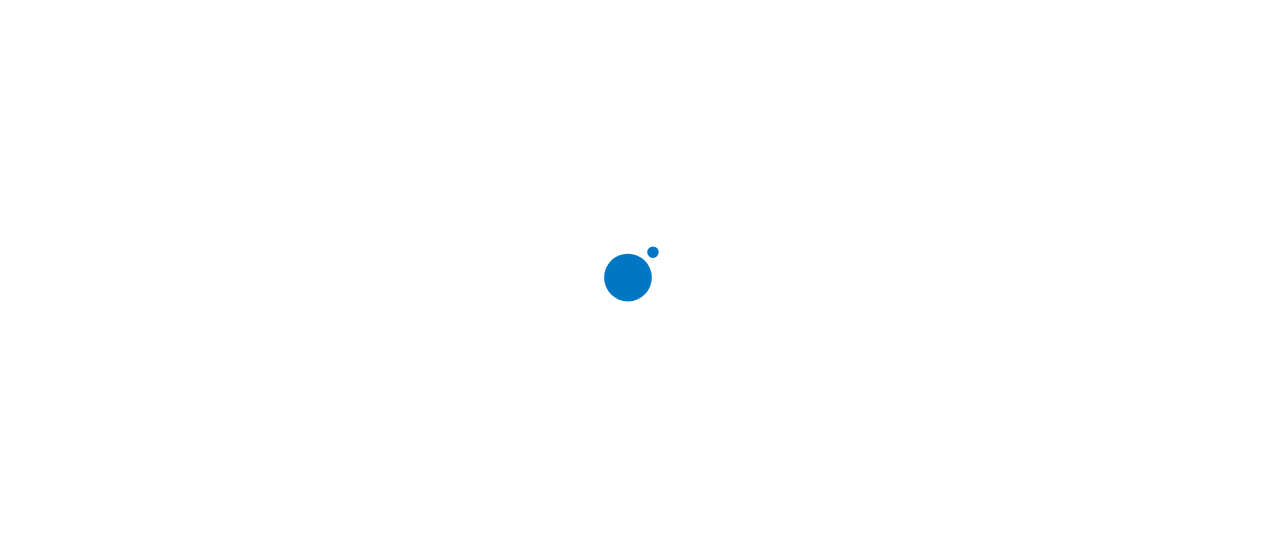 scroll, scrollTop: 0, scrollLeft: 0, axis: both 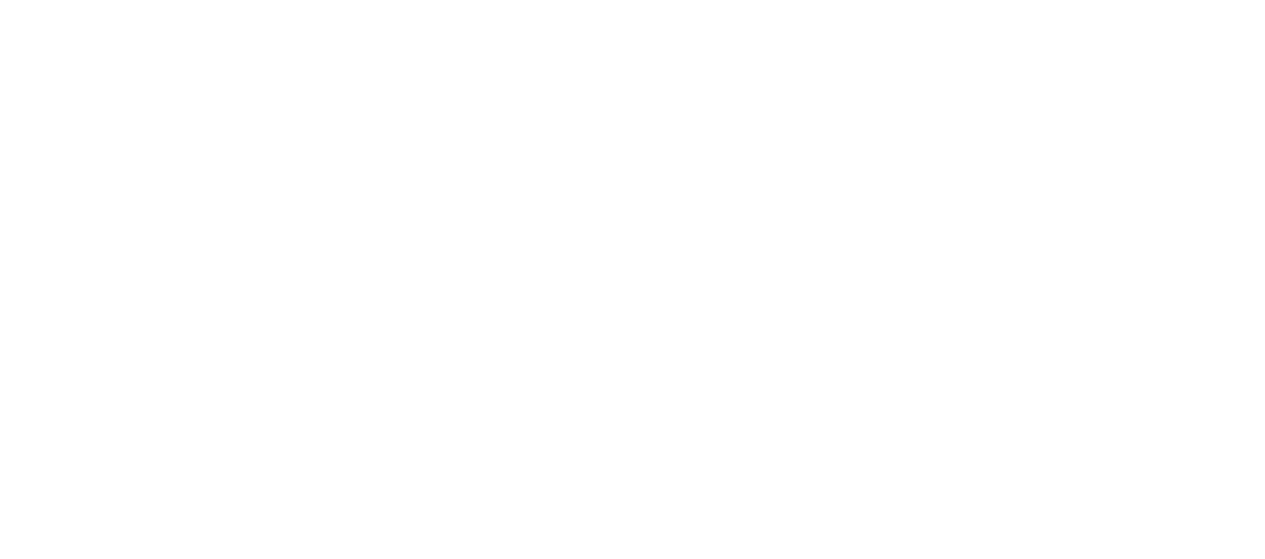 click at bounding box center (37, 2209) 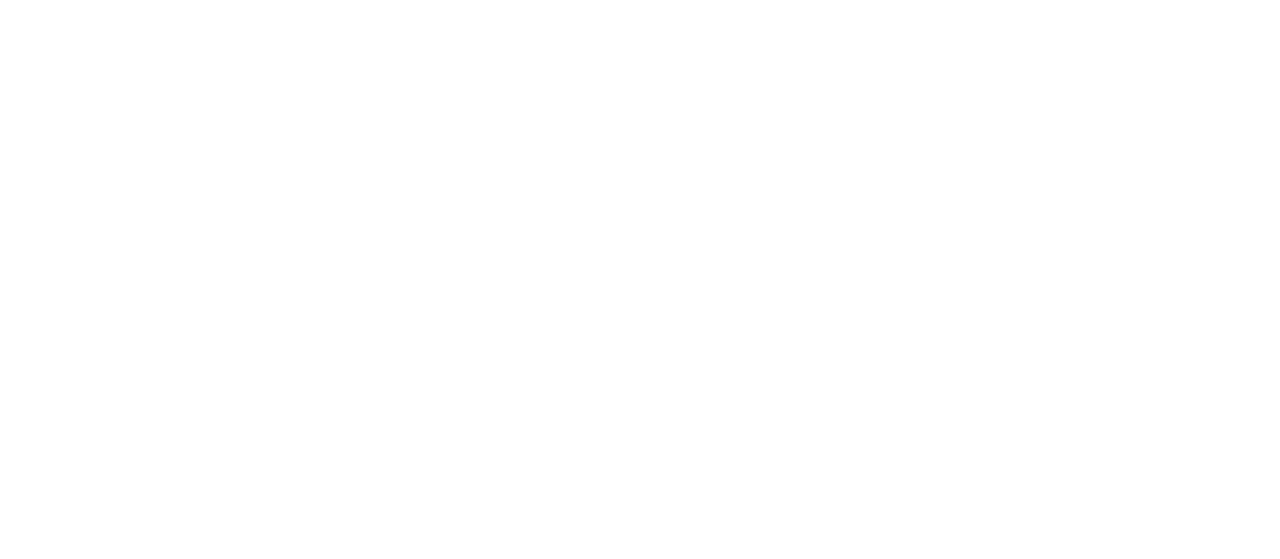 click 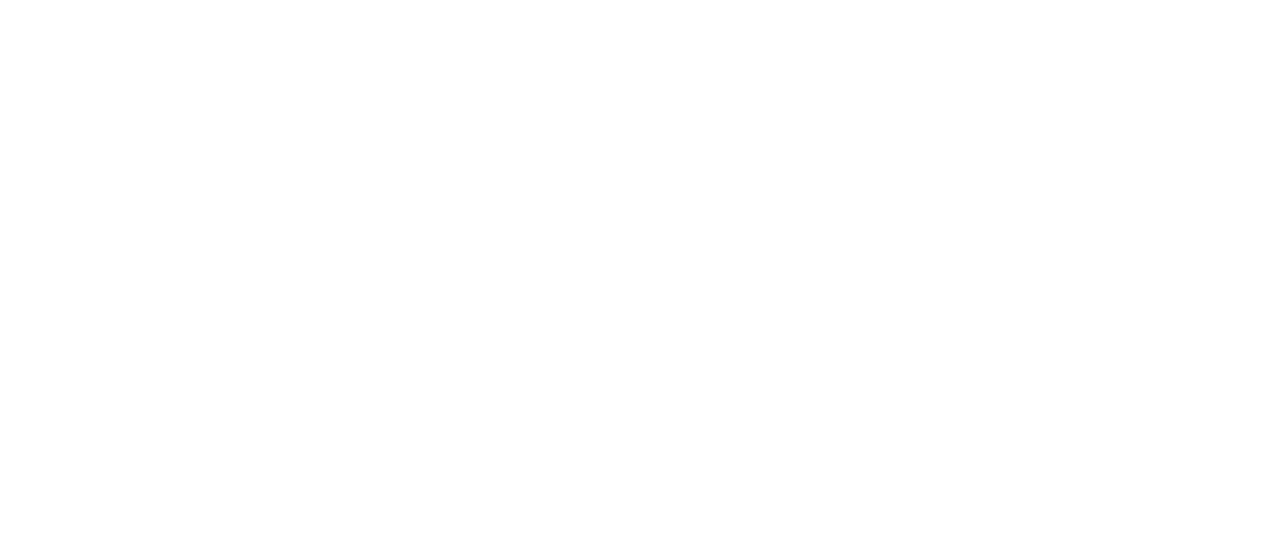 click on "Dashboard" at bounding box center (632, 2335) 